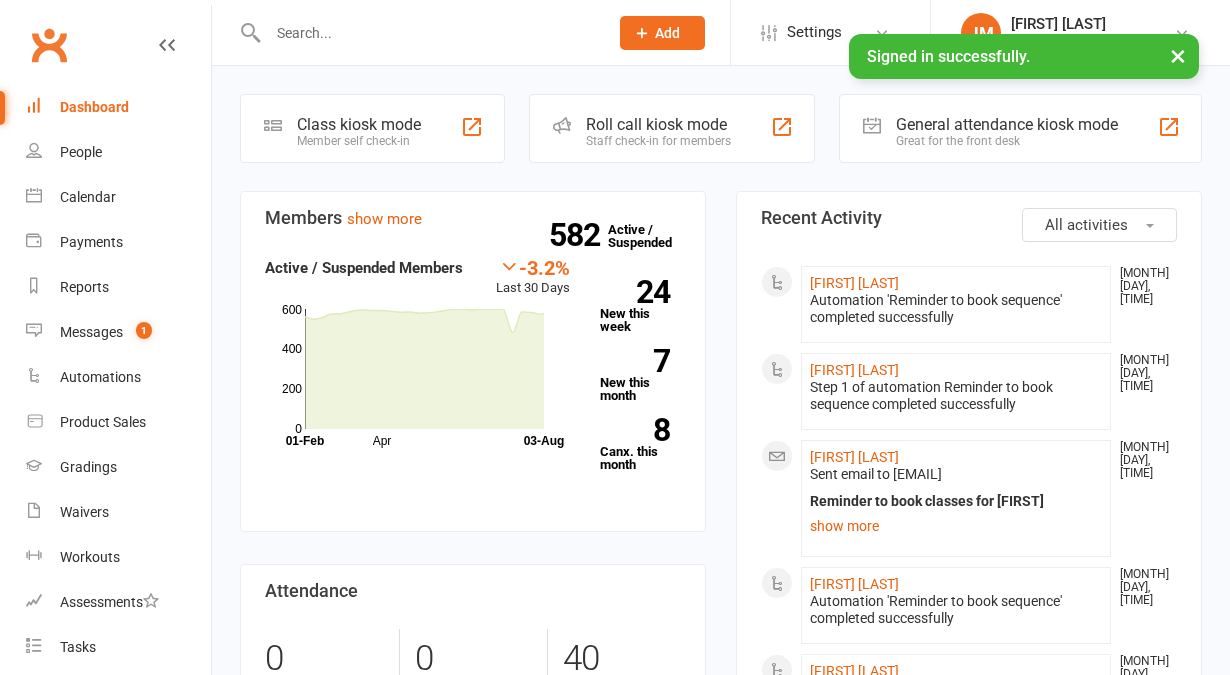 scroll, scrollTop: 0, scrollLeft: 0, axis: both 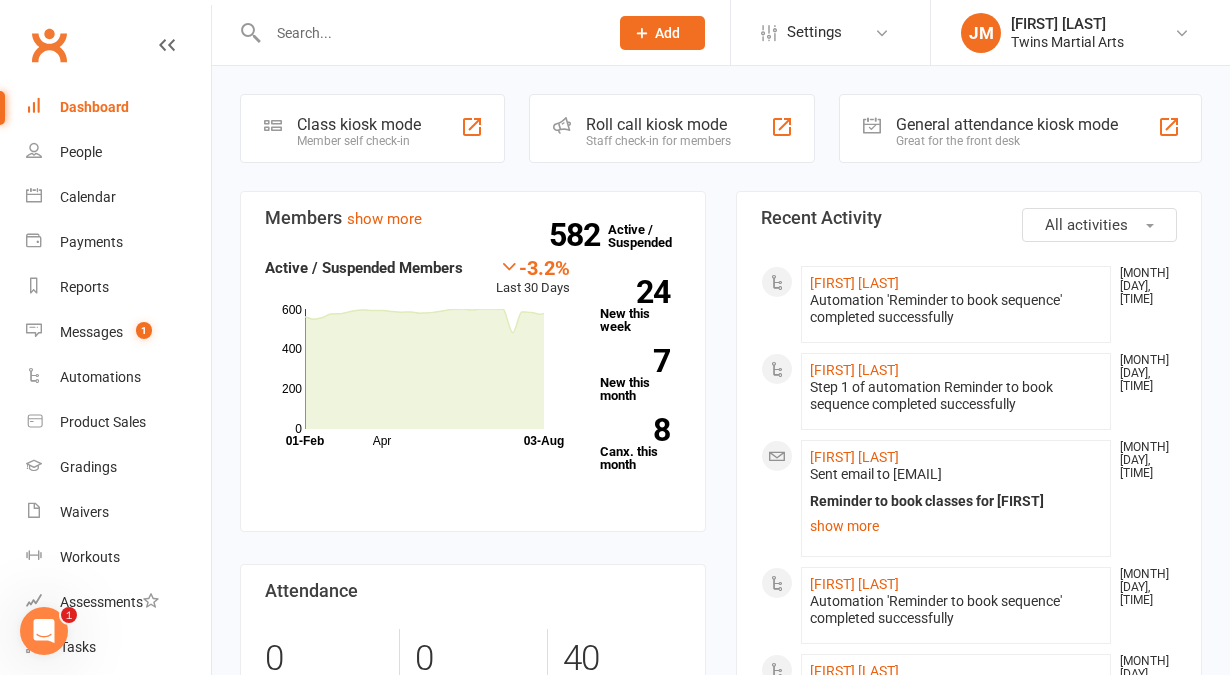 click on "Roll call kiosk mode Staff check-in for members" at bounding box center (672, 128) 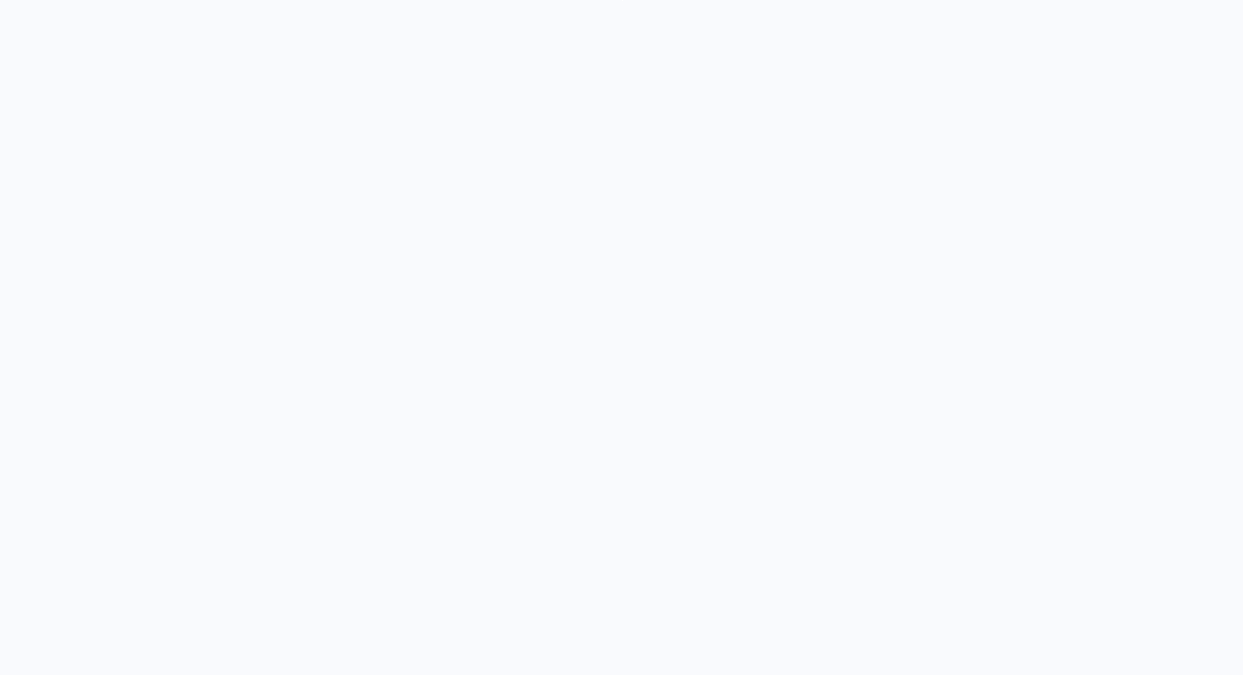 scroll, scrollTop: 0, scrollLeft: 0, axis: both 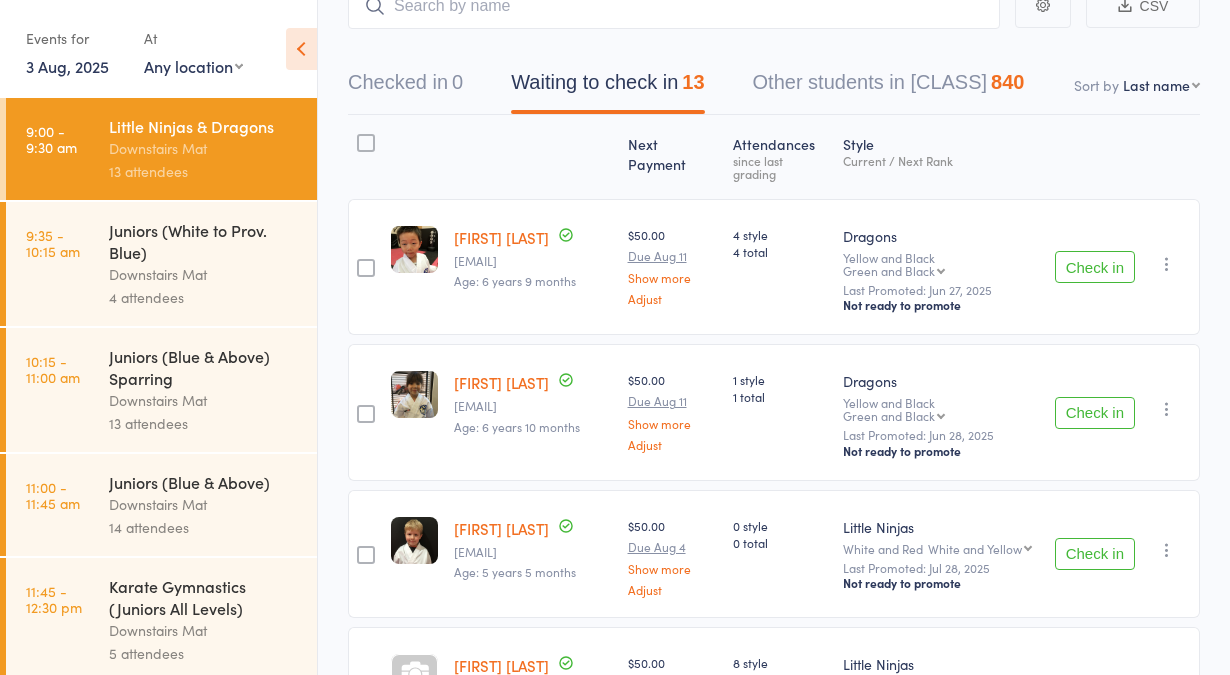 click at bounding box center (301, 49) 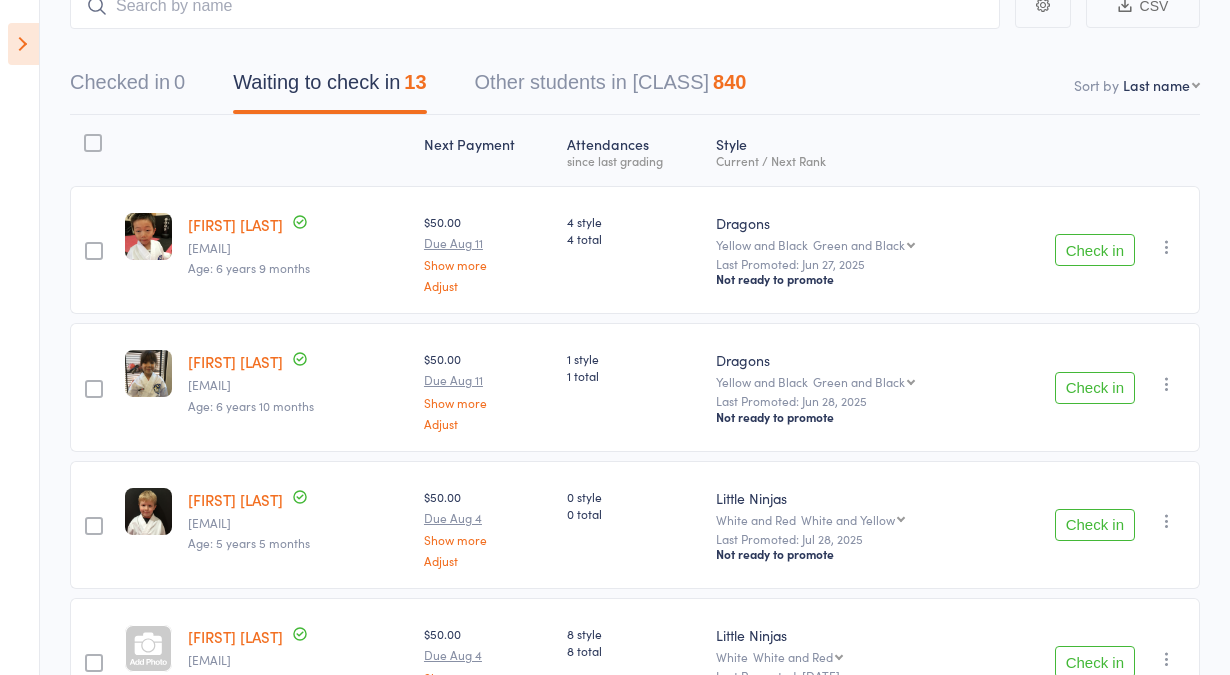 scroll, scrollTop: 0, scrollLeft: 0, axis: both 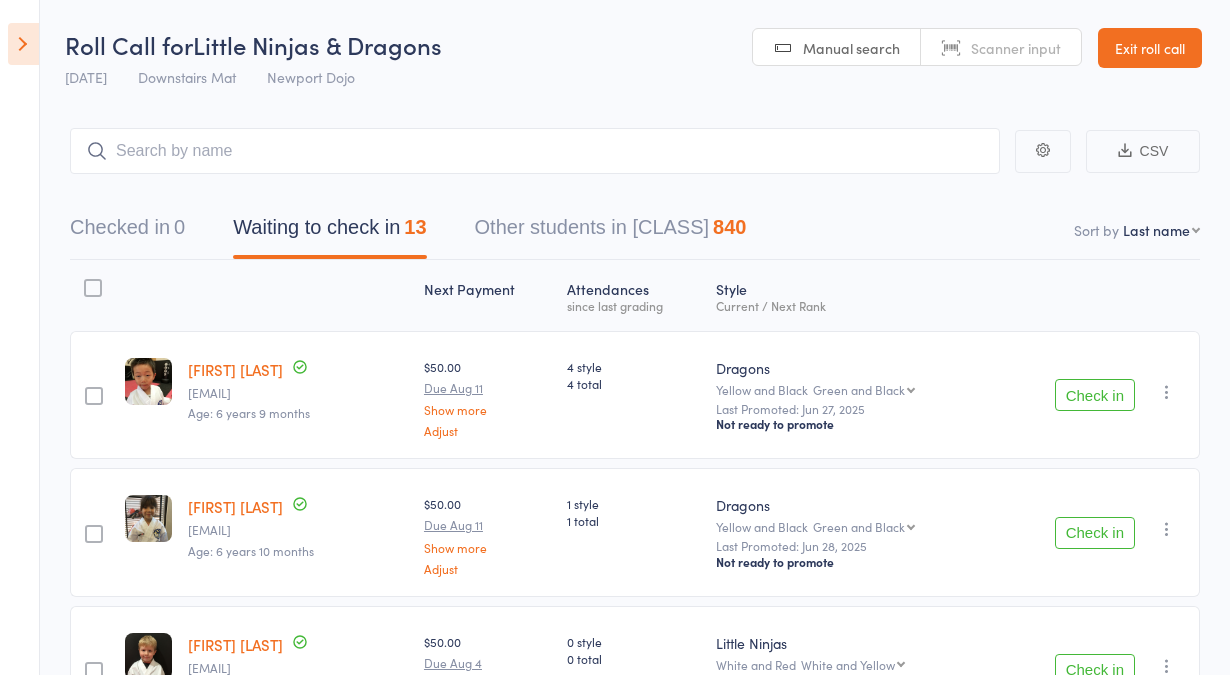 click on "Exit roll call" at bounding box center [1150, 48] 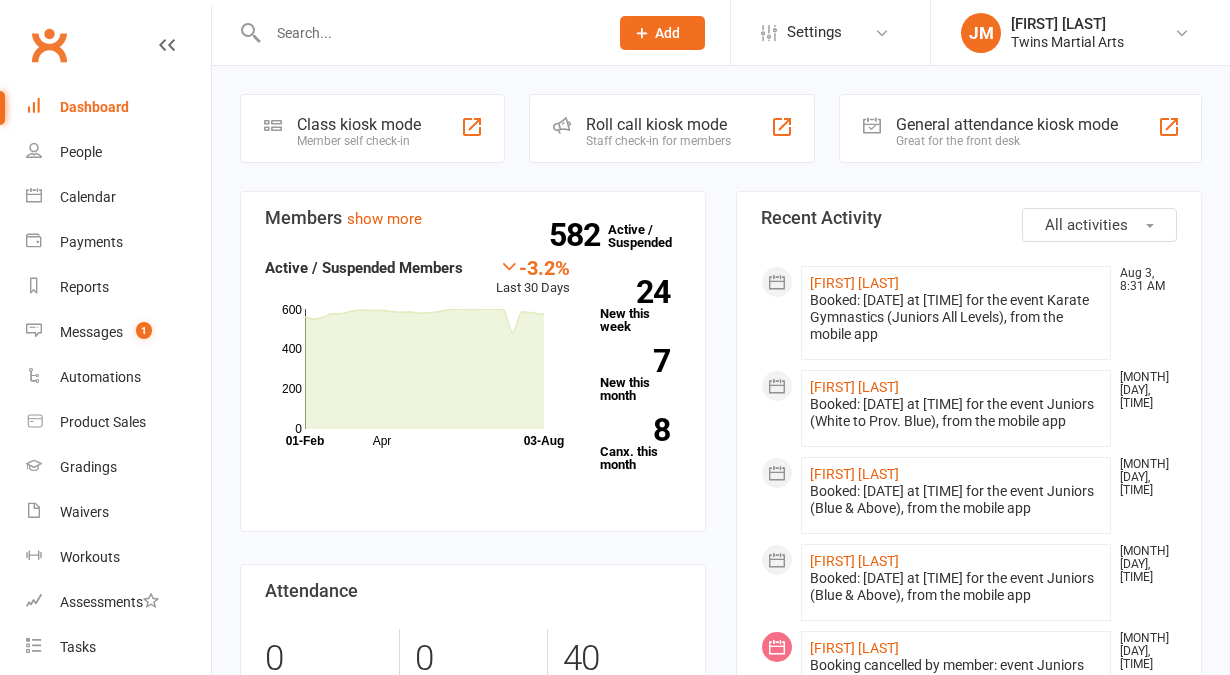 scroll, scrollTop: 0, scrollLeft: 0, axis: both 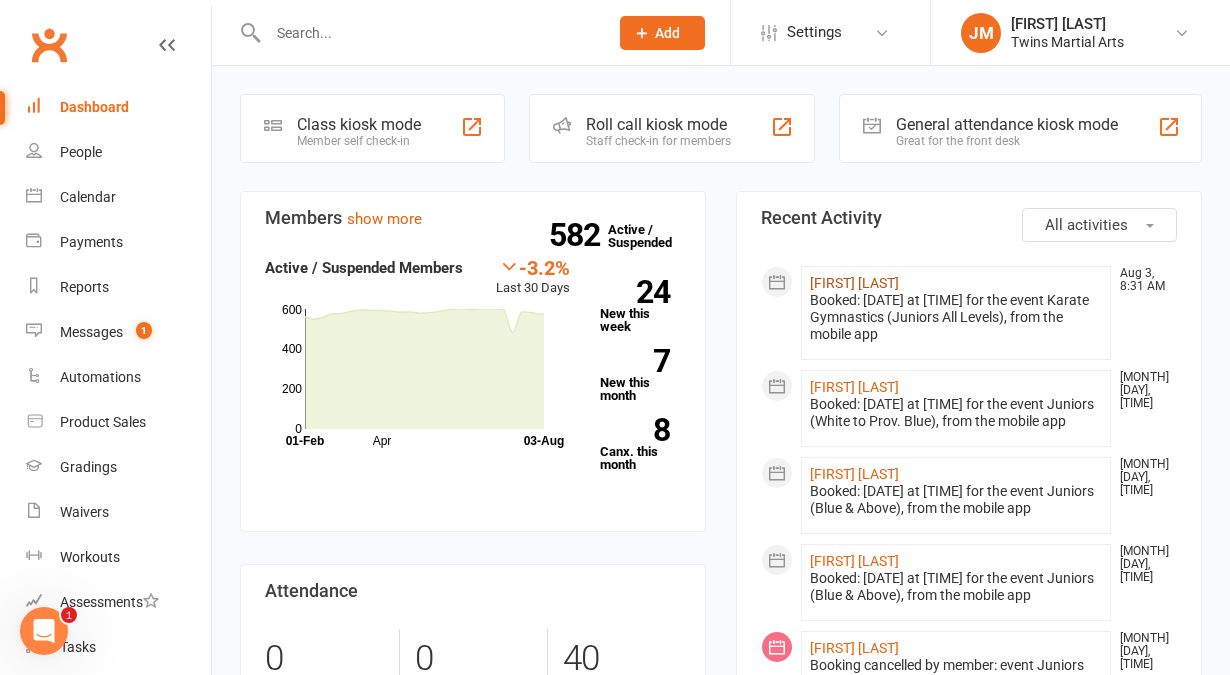 click on "Darcy Roads" 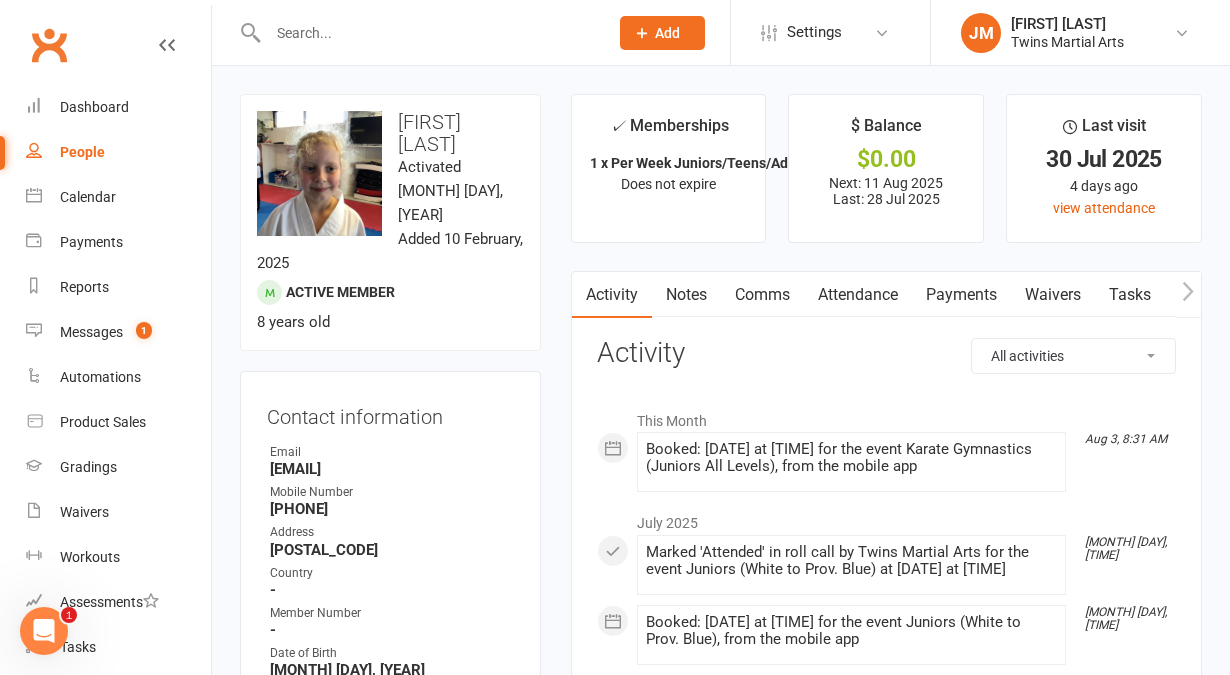 click on "Clubworx" at bounding box center (49, 45) 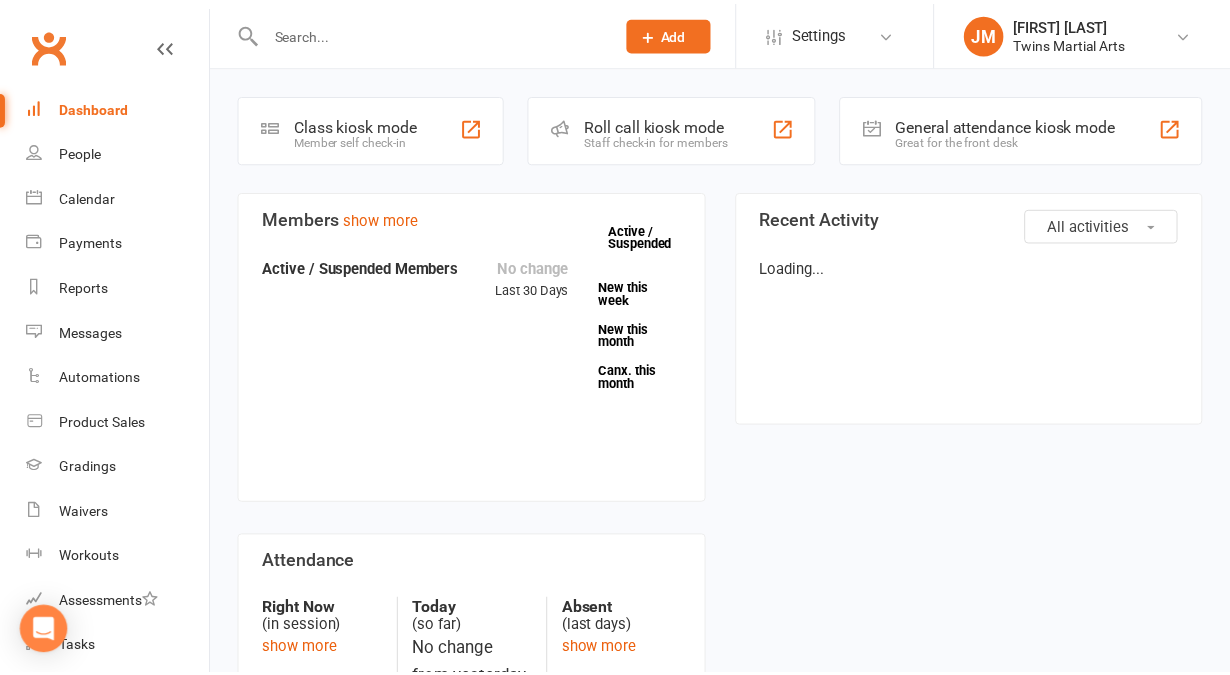 scroll, scrollTop: 0, scrollLeft: 0, axis: both 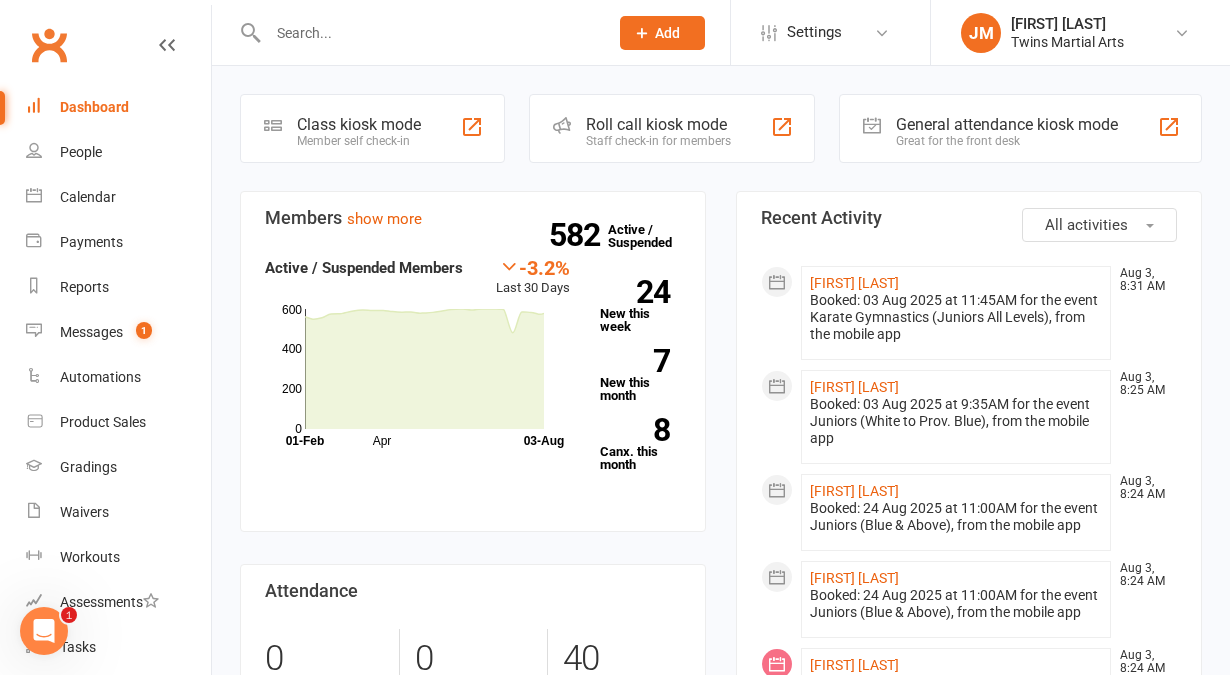 click on "Staff check-in for members" at bounding box center [658, 141] 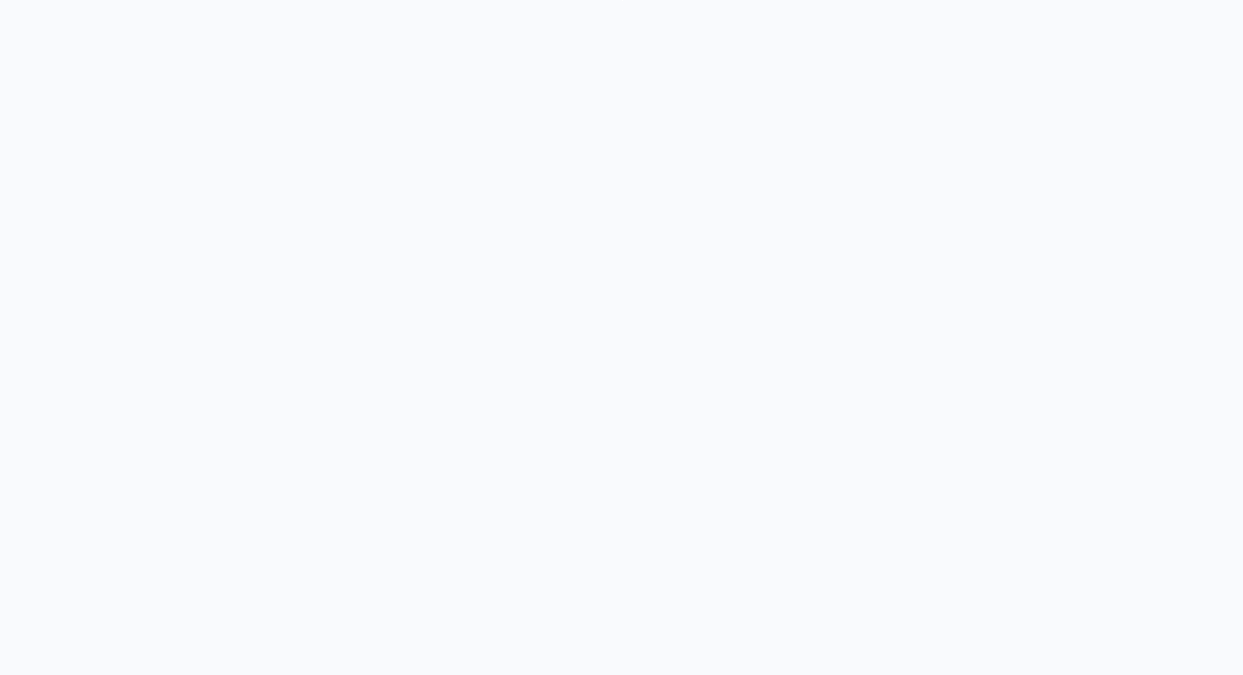 scroll, scrollTop: 0, scrollLeft: 0, axis: both 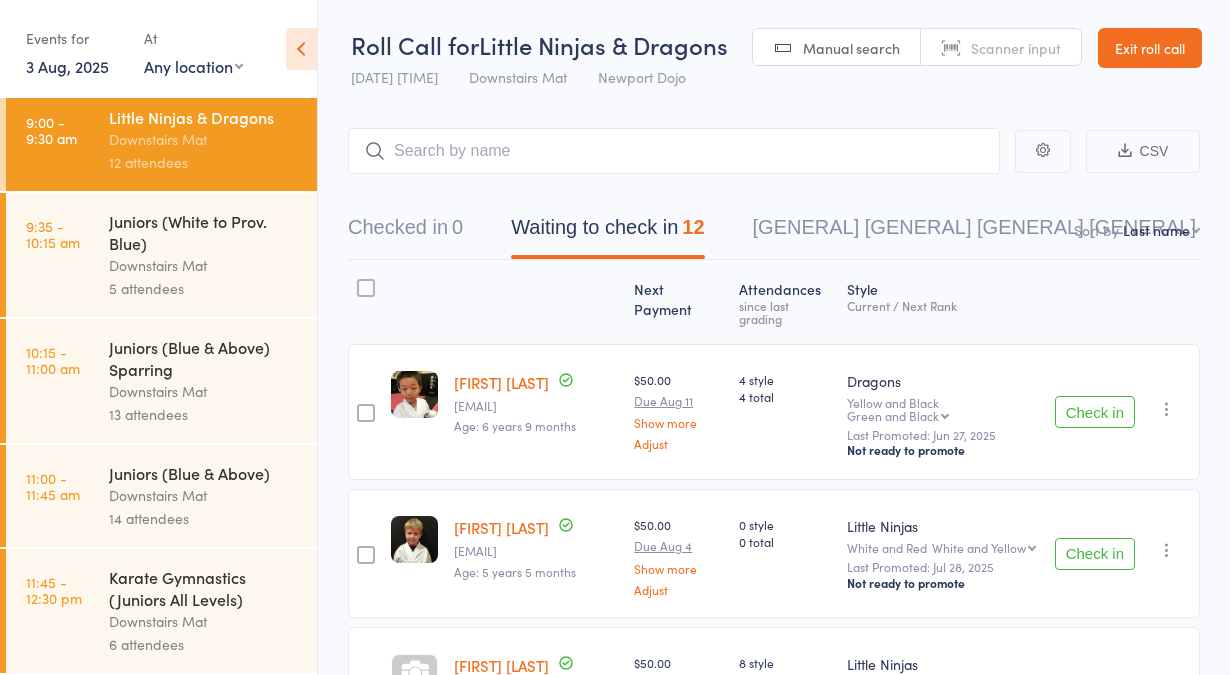 click on "Downstairs Mat" at bounding box center [204, 495] 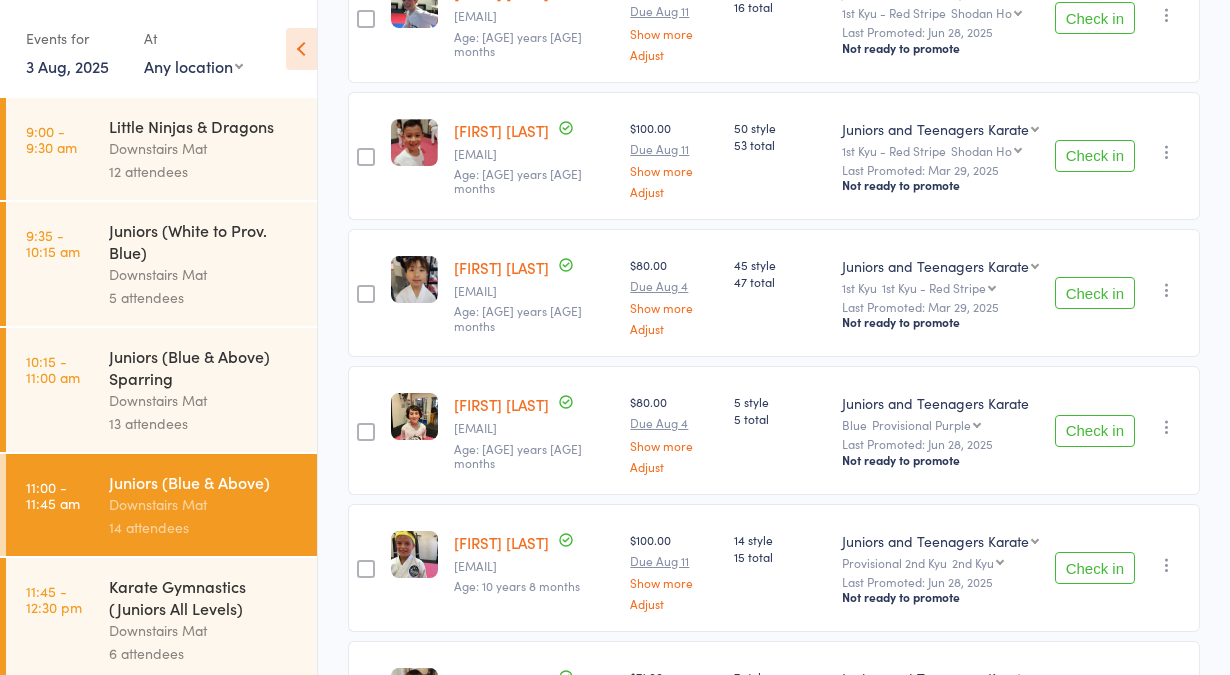 scroll, scrollTop: 1645, scrollLeft: 0, axis: vertical 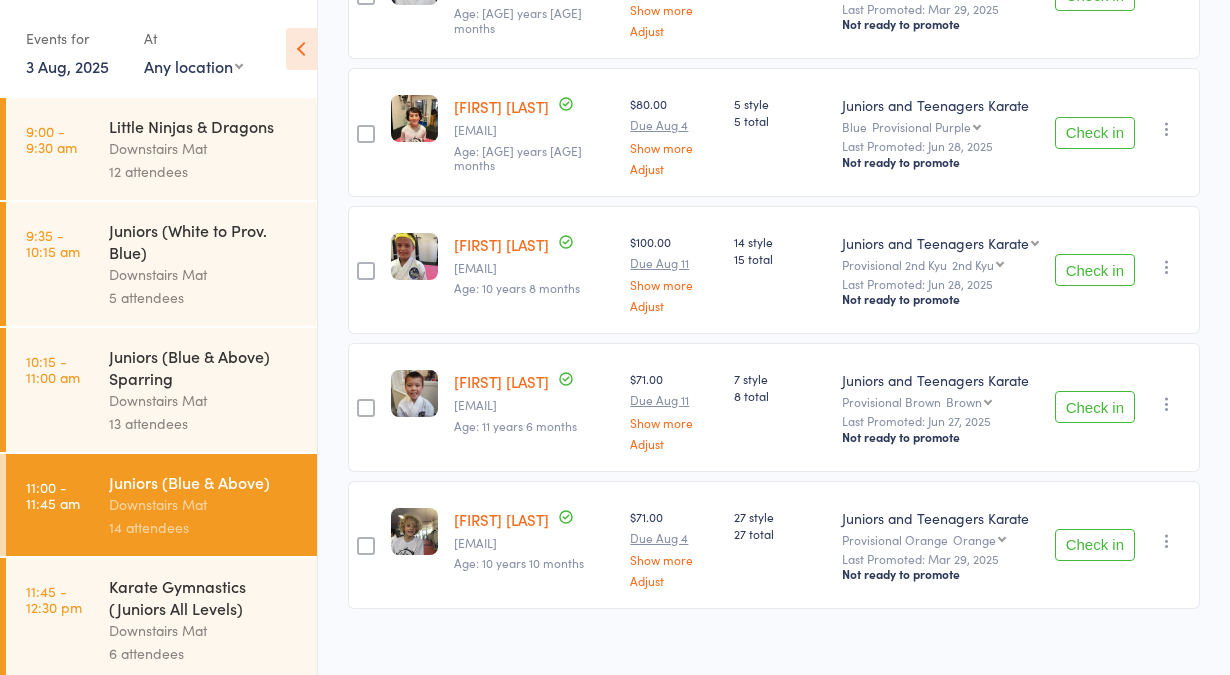 click on "10:15 - 11:00 am" at bounding box center (53, 369) 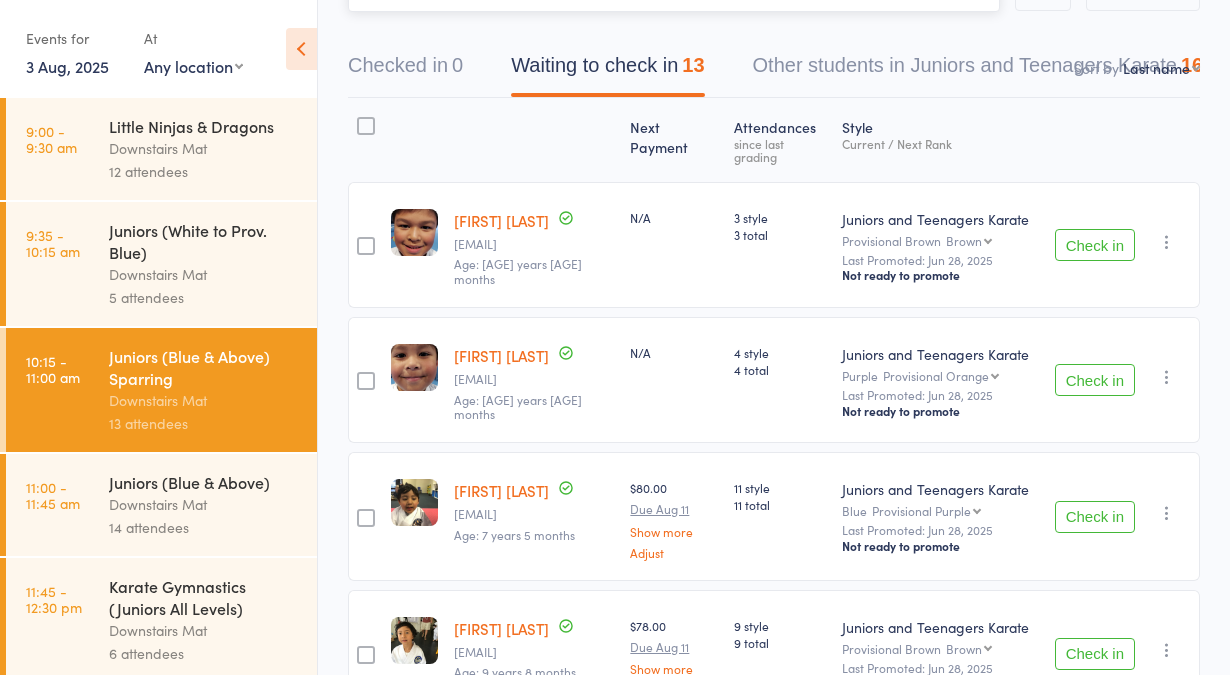 scroll, scrollTop: 0, scrollLeft: 0, axis: both 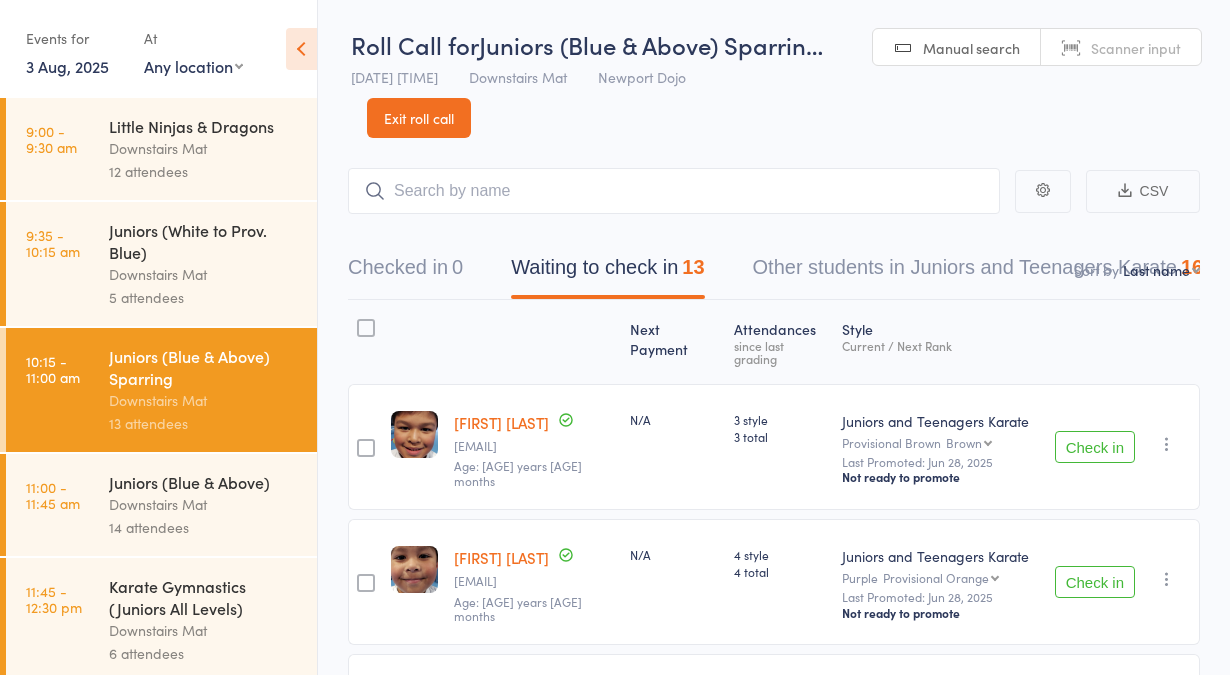 click on "9:00 - 9:30 am Little Ninjas & Dragons Downstairs Mat 12 attendees" at bounding box center [161, 149] 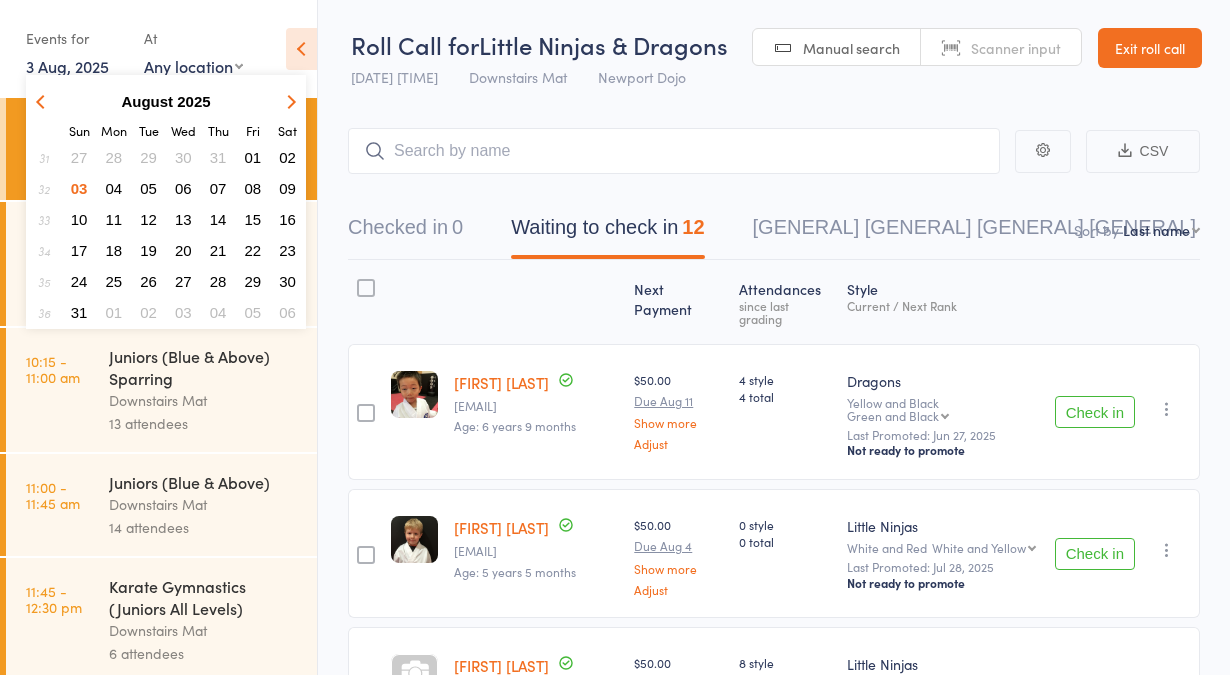 click on "04" at bounding box center [114, 188] 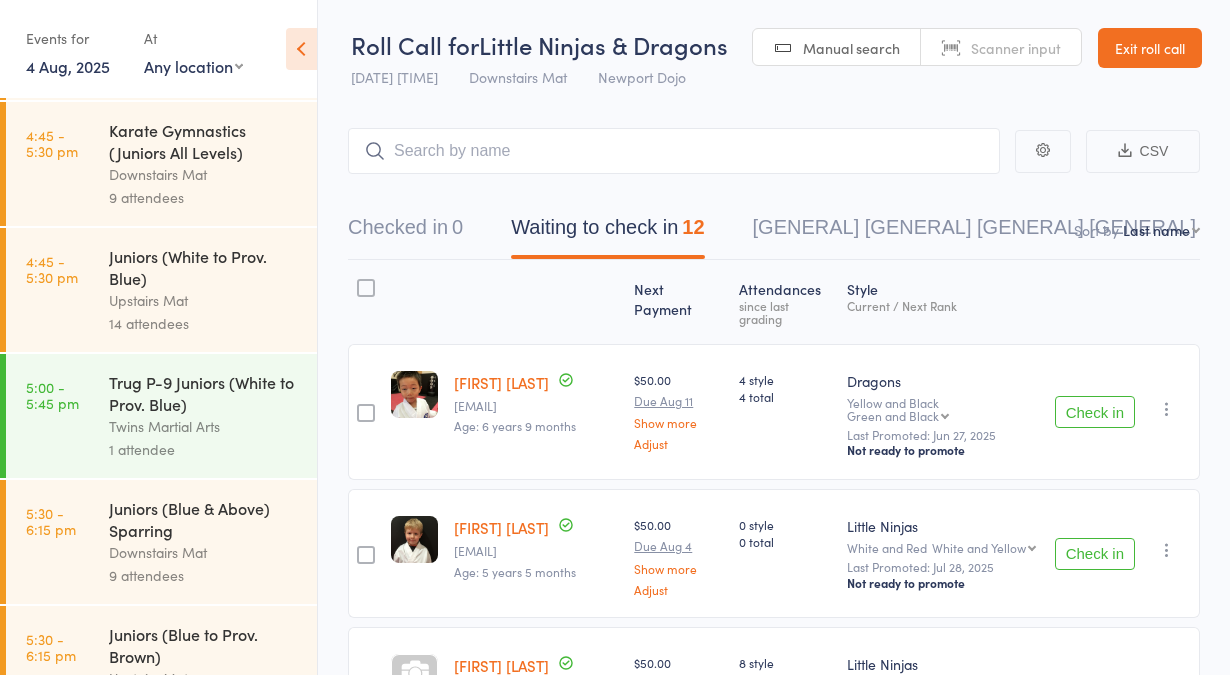 scroll, scrollTop: 969, scrollLeft: 0, axis: vertical 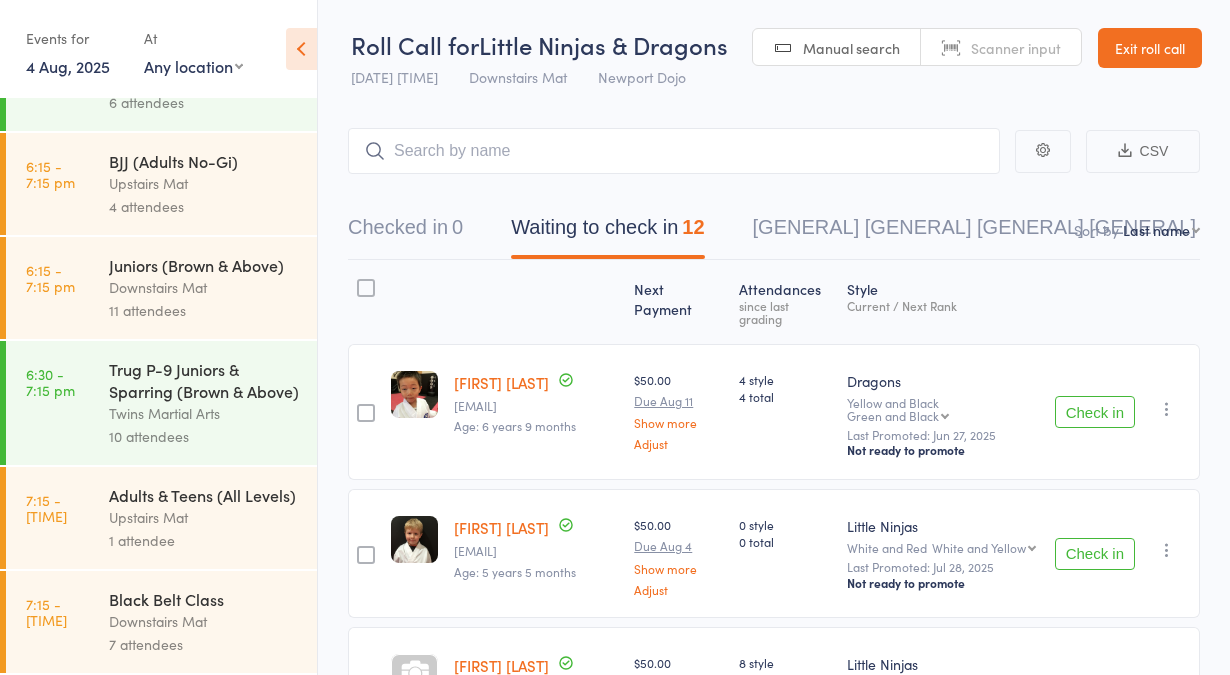click on "4 Aug, 2025" at bounding box center [68, 66] 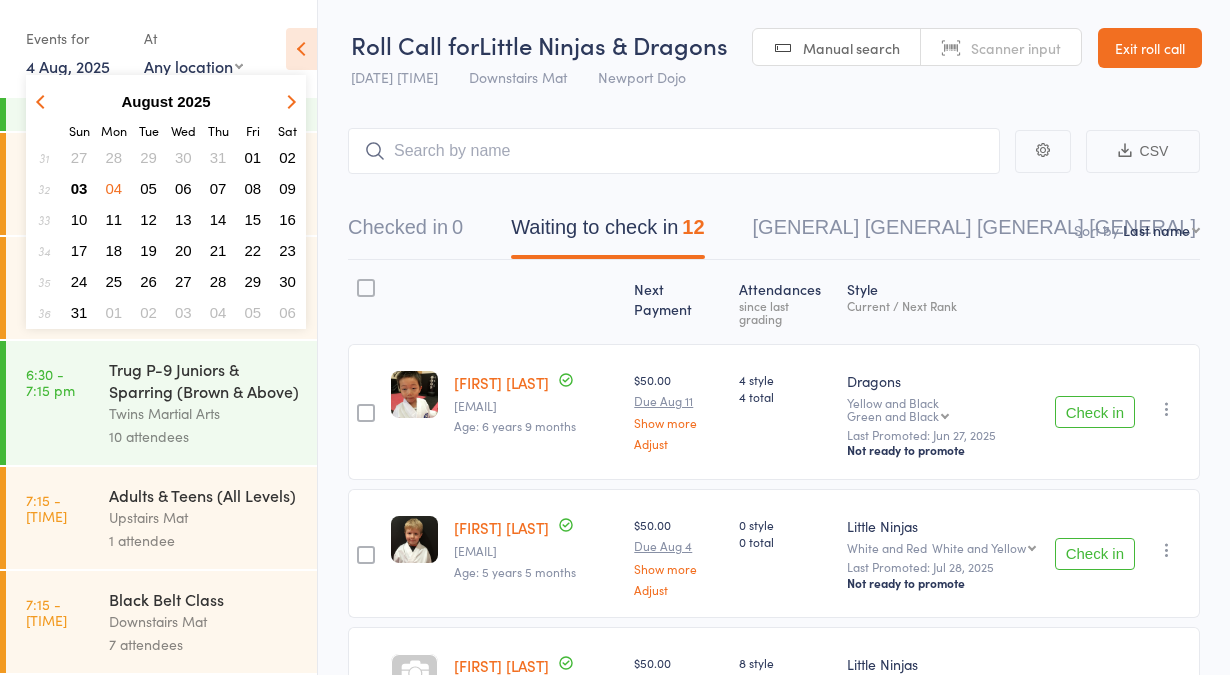 click on "28" at bounding box center [114, 157] 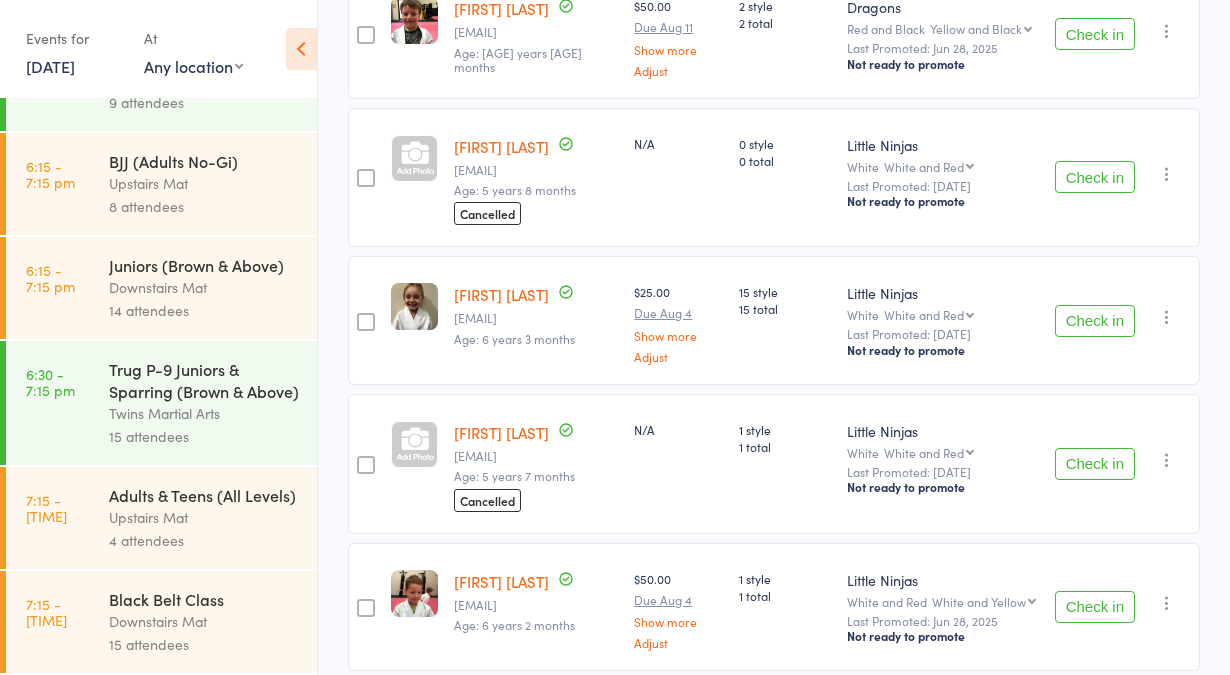 scroll, scrollTop: 873, scrollLeft: 0, axis: vertical 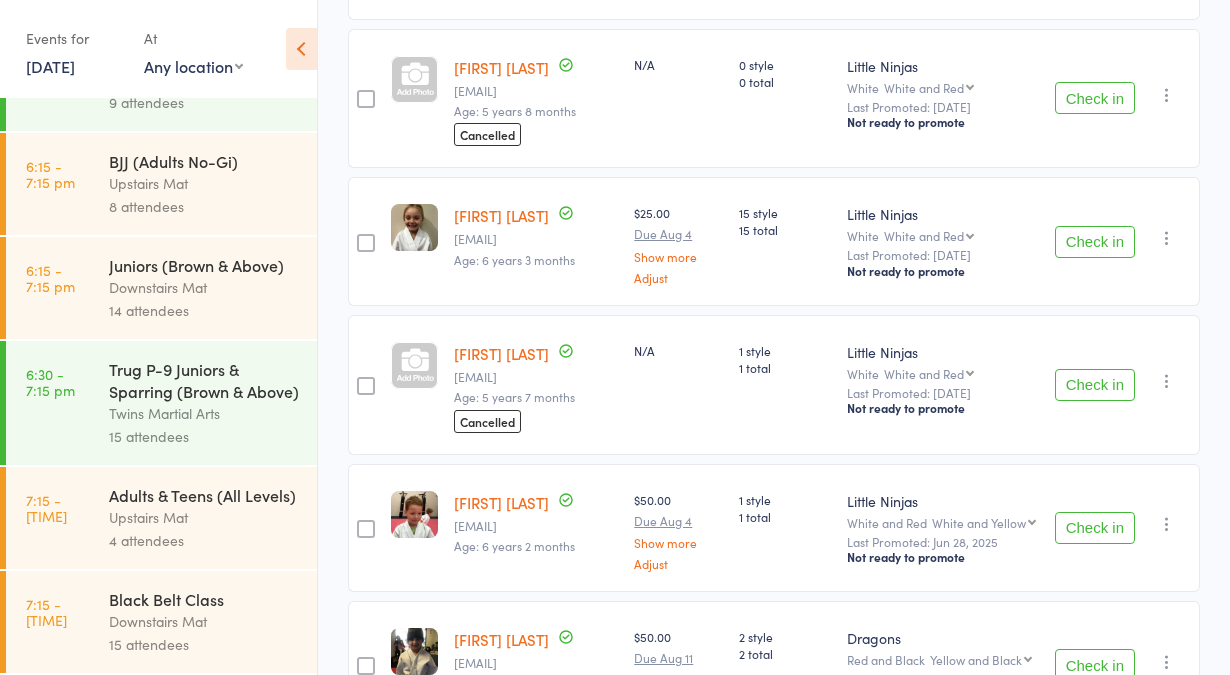 click on "Adults & Teens (All Levels) Upstairs Mat 4 attendees" at bounding box center [213, 518] 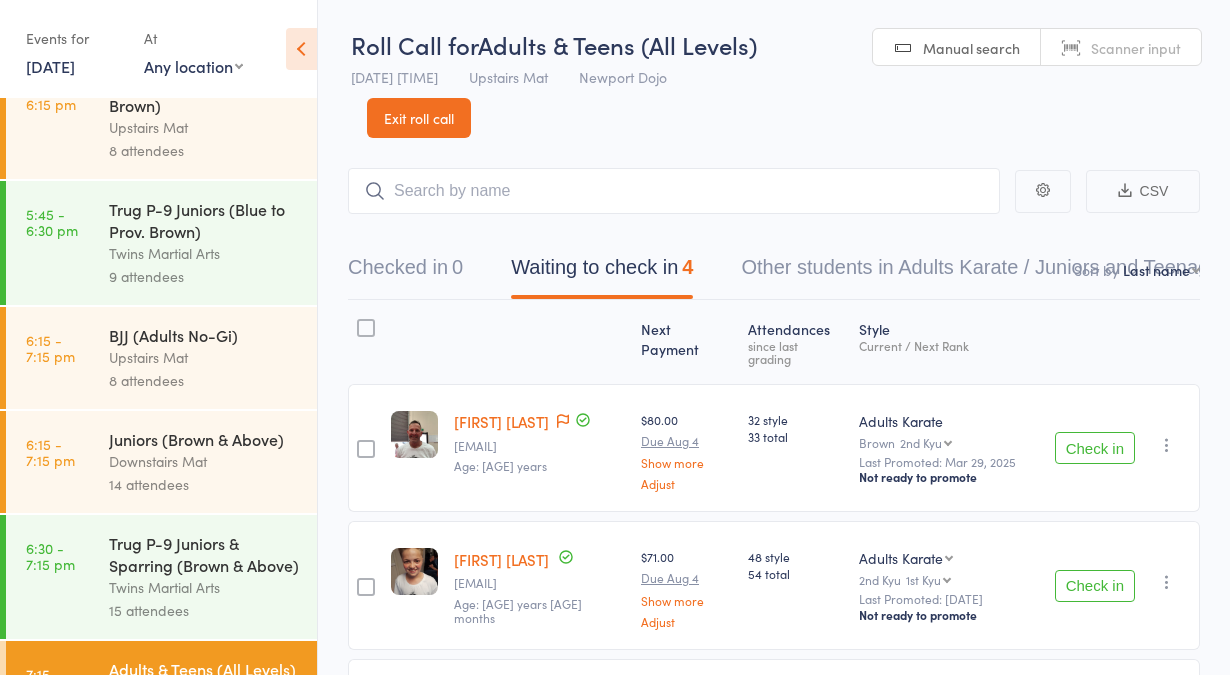 scroll, scrollTop: 969, scrollLeft: 0, axis: vertical 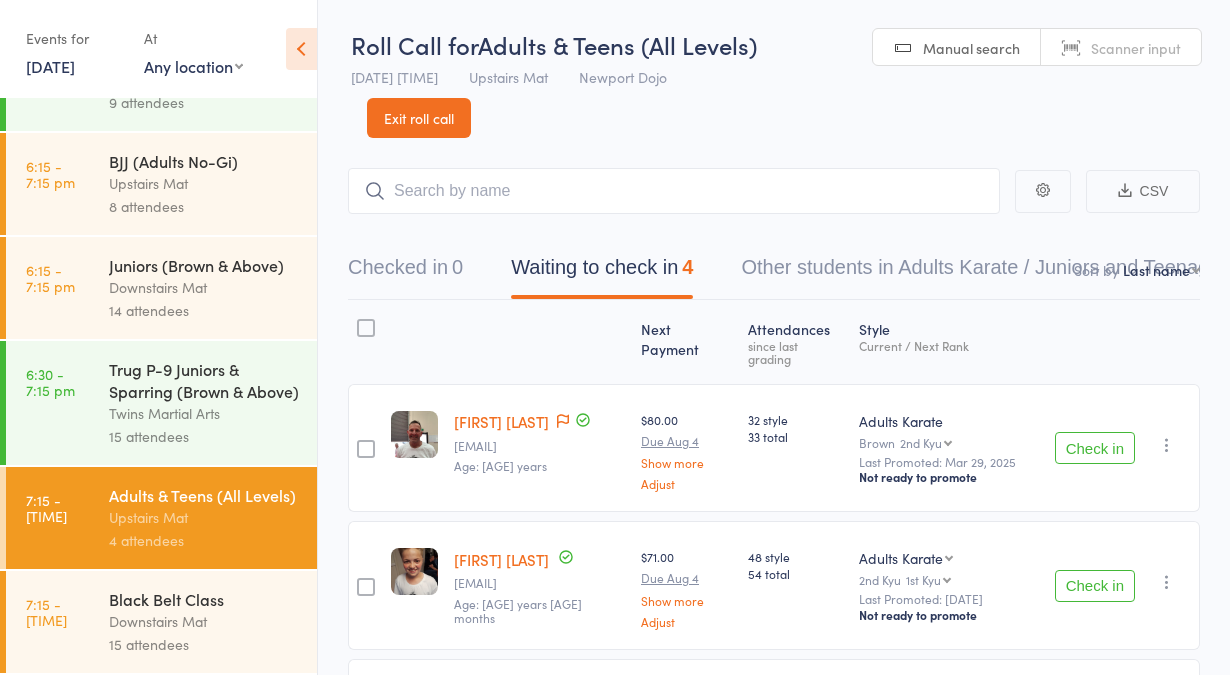 click on "Exit roll call" at bounding box center [419, 118] 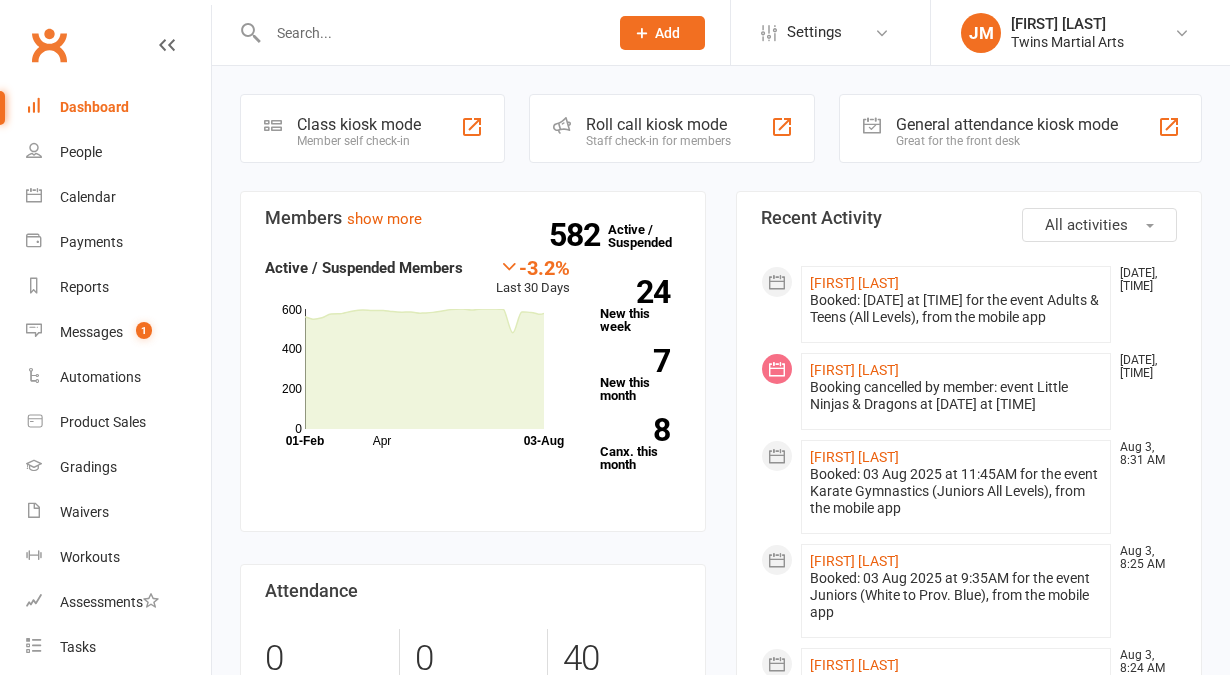 scroll, scrollTop: 0, scrollLeft: 0, axis: both 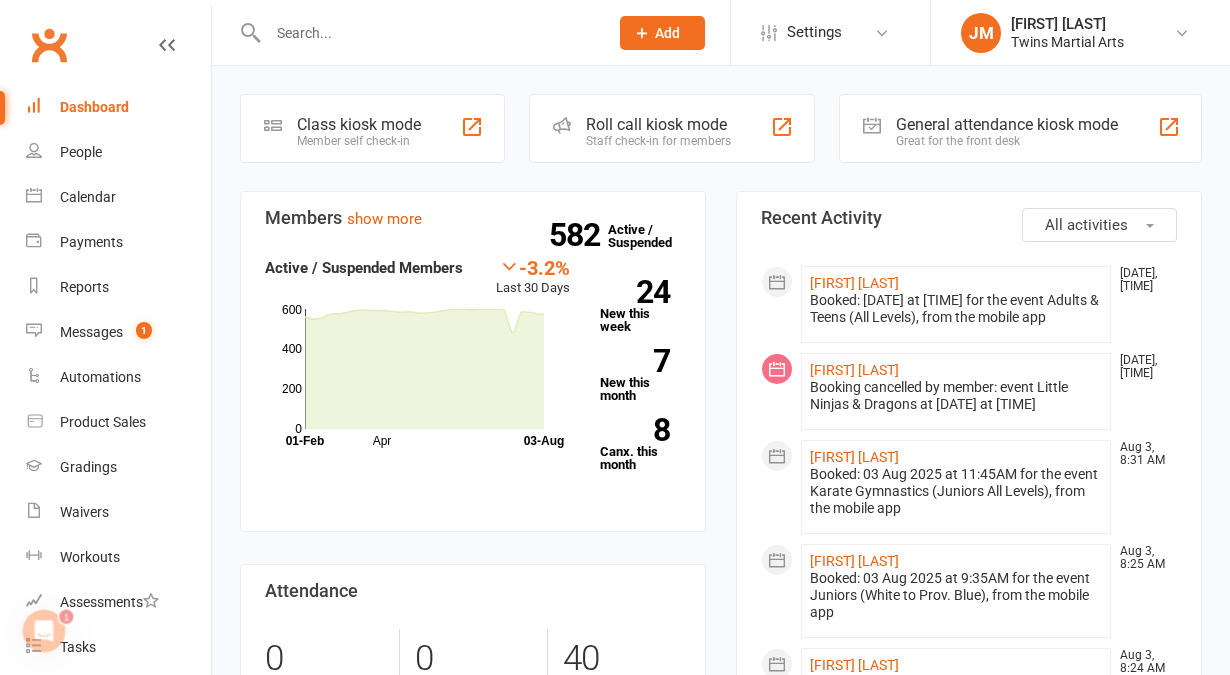 click on "Roll call kiosk mode" at bounding box center [658, 124] 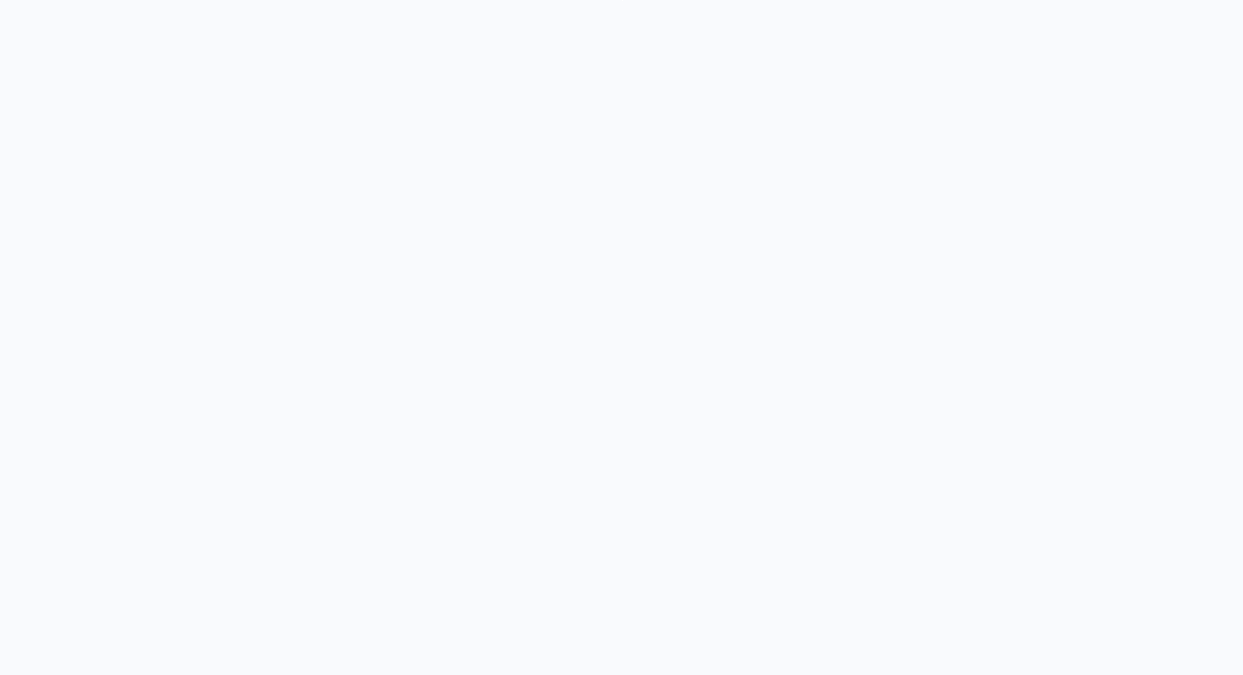 scroll, scrollTop: 0, scrollLeft: 0, axis: both 